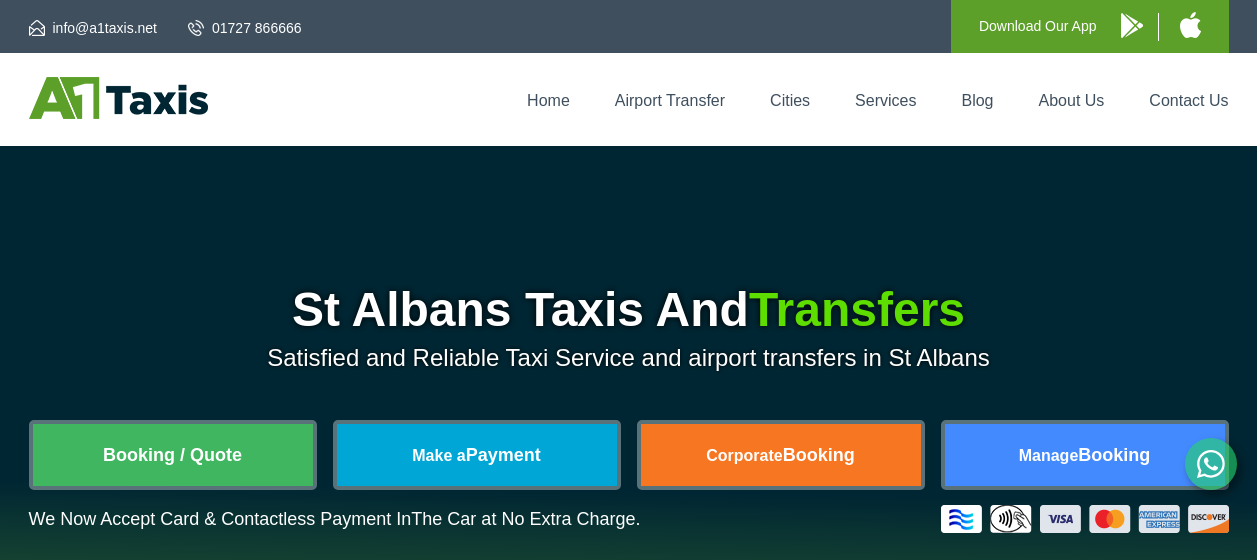 click on "Booking / Quote" at bounding box center (173, 455) 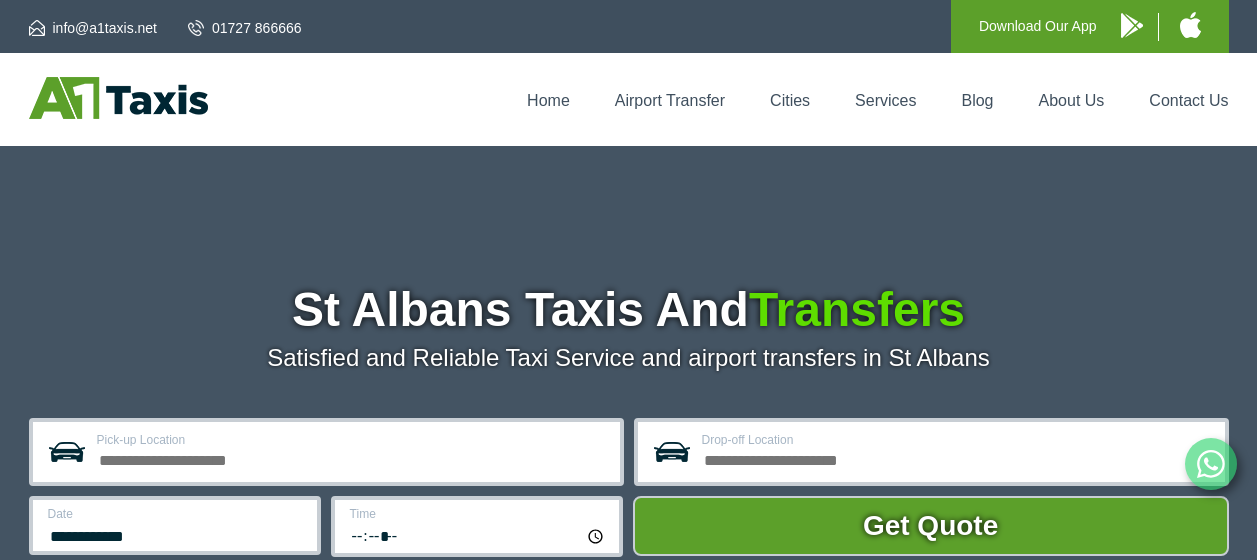 scroll, scrollTop: 0, scrollLeft: 0, axis: both 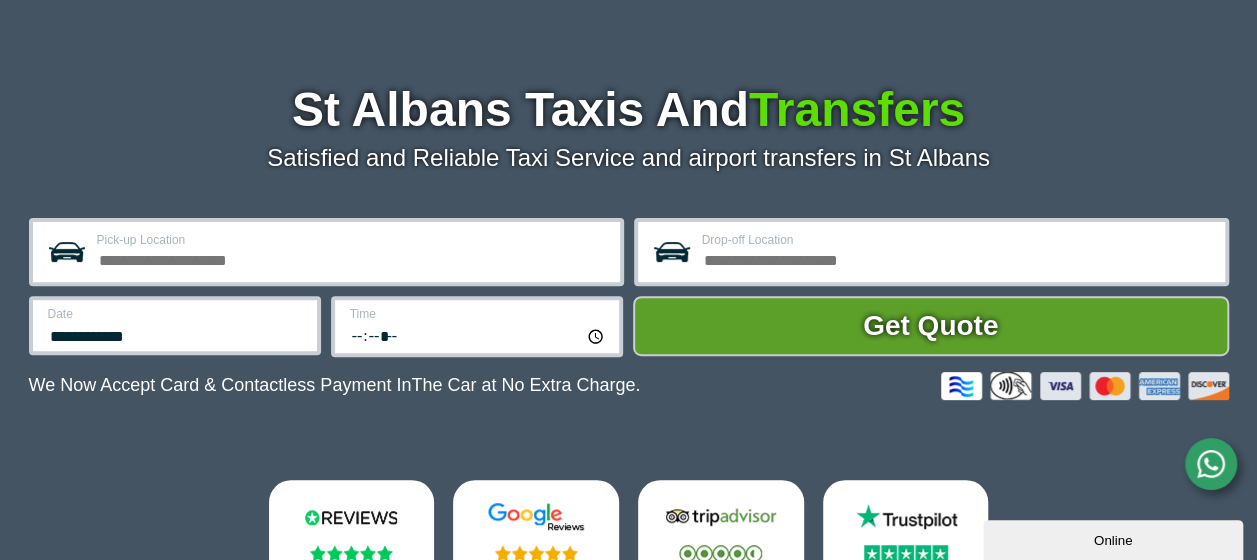 click on "Pick-up Location" at bounding box center [352, 258] 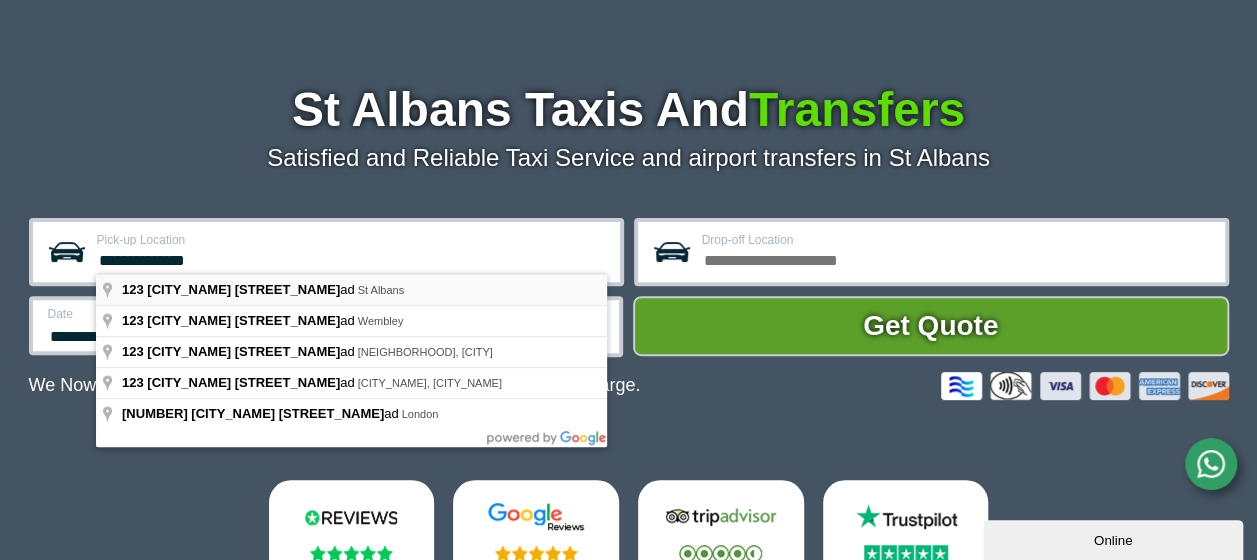 type on "**********" 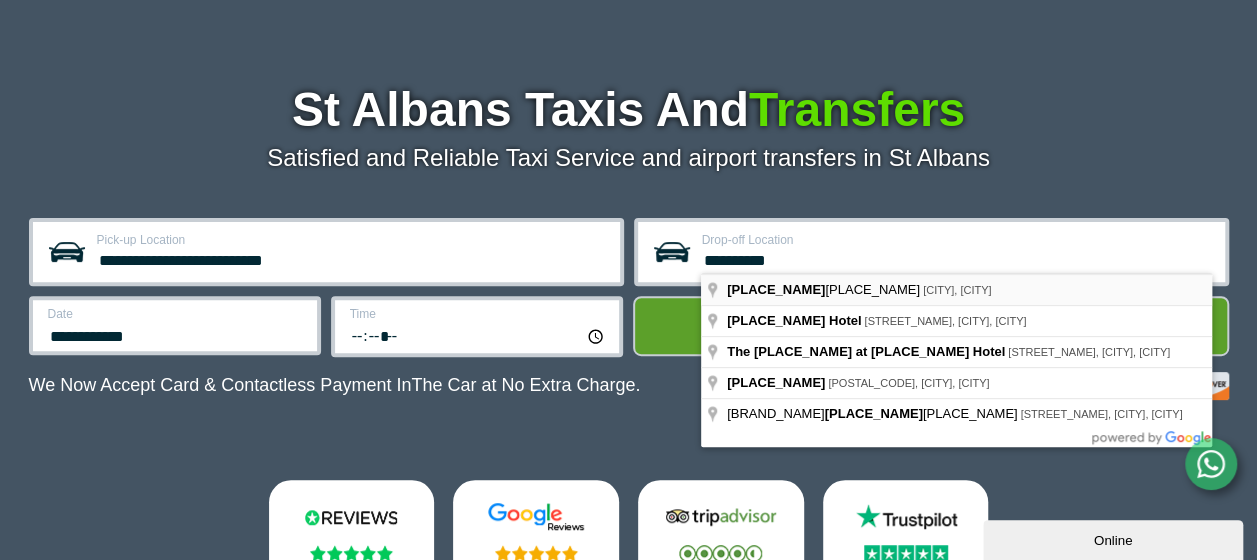 type on "**********" 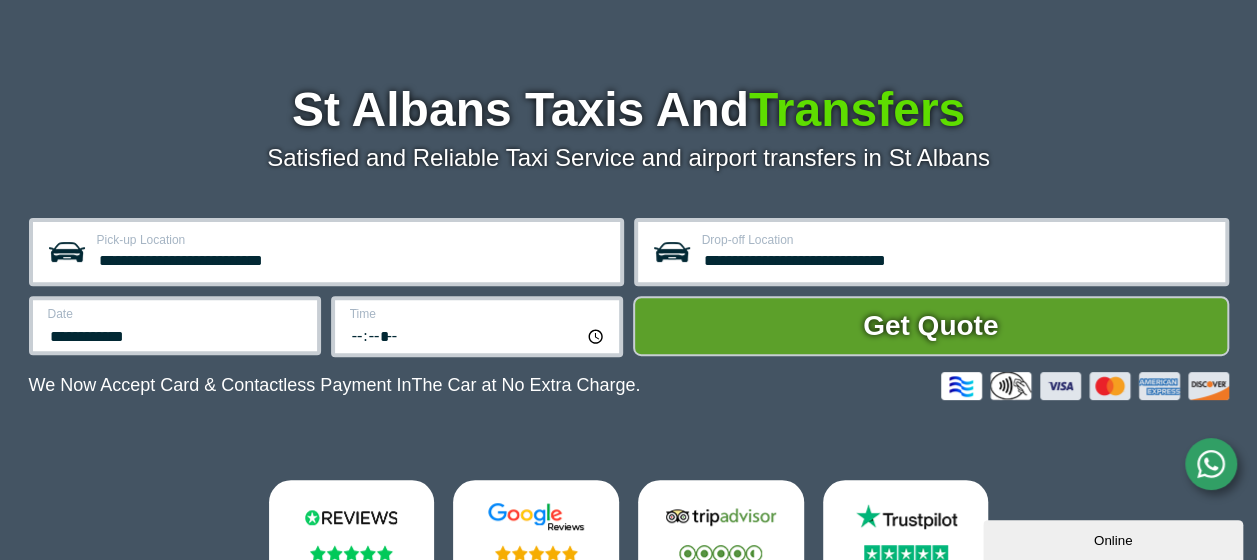 click on "*****" at bounding box center [478, 335] 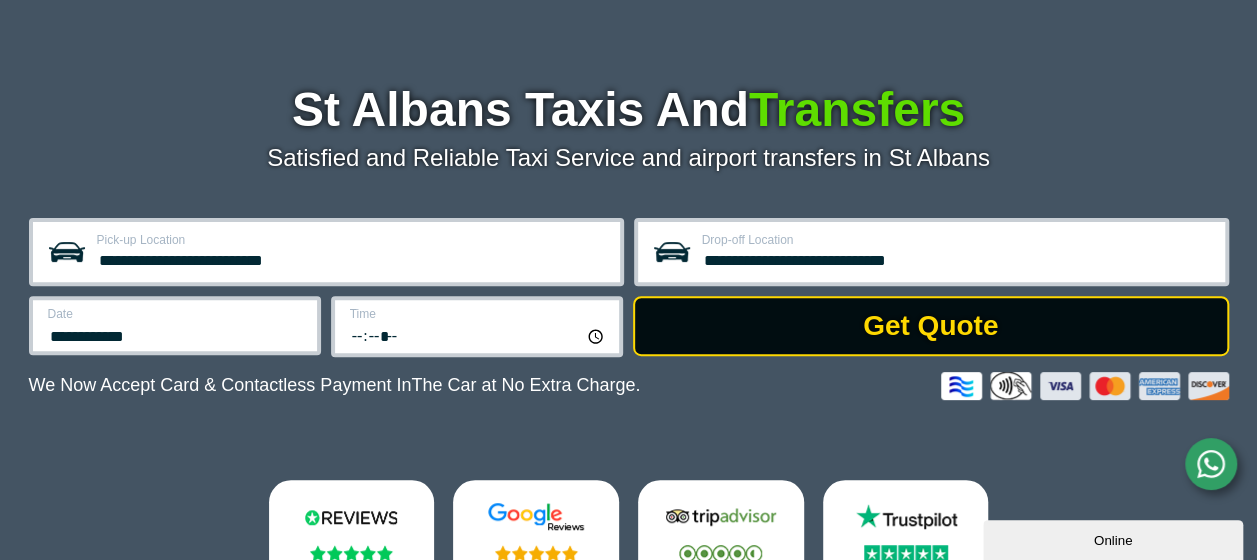 click on "Get Quote" at bounding box center (931, 326) 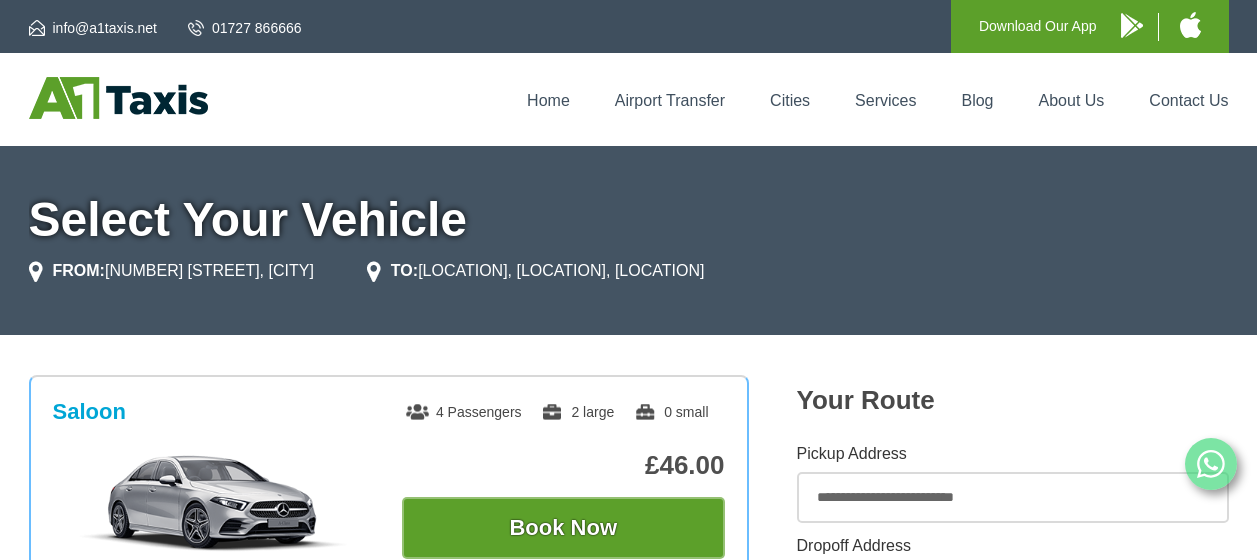 scroll, scrollTop: 0, scrollLeft: 0, axis: both 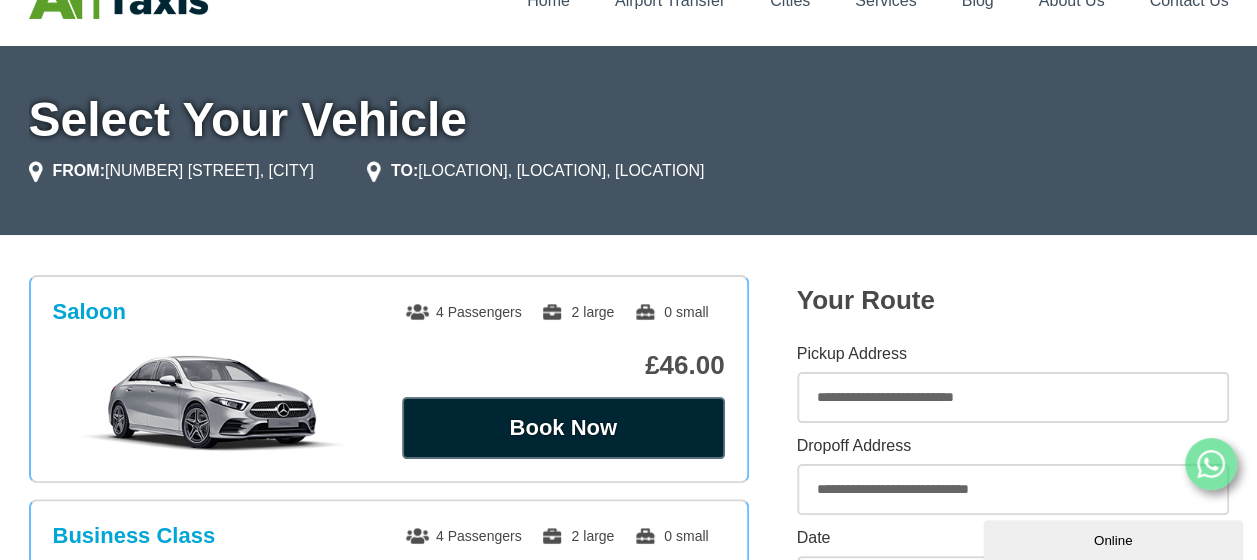 click on "Book Now" at bounding box center (563, 428) 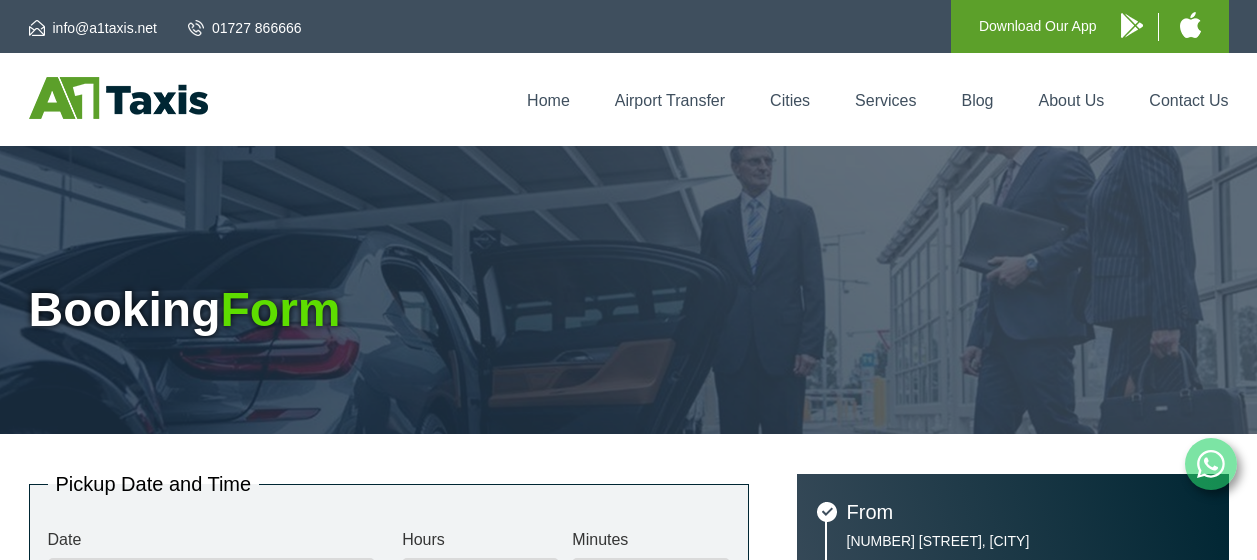 scroll, scrollTop: 0, scrollLeft: 0, axis: both 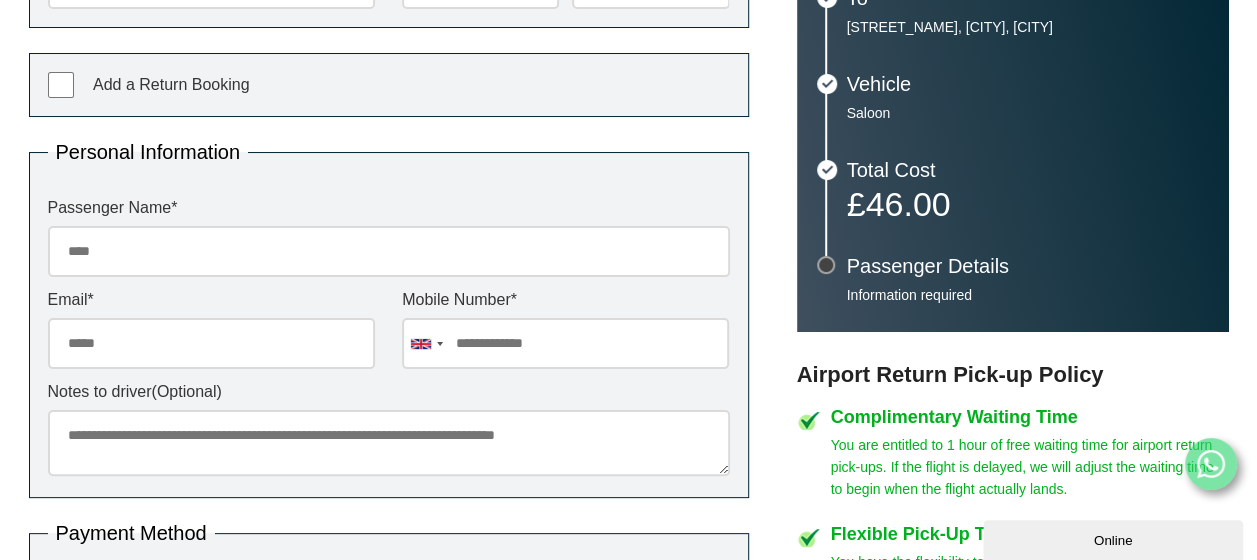 click on "Passenger Name  *" at bounding box center [389, 251] 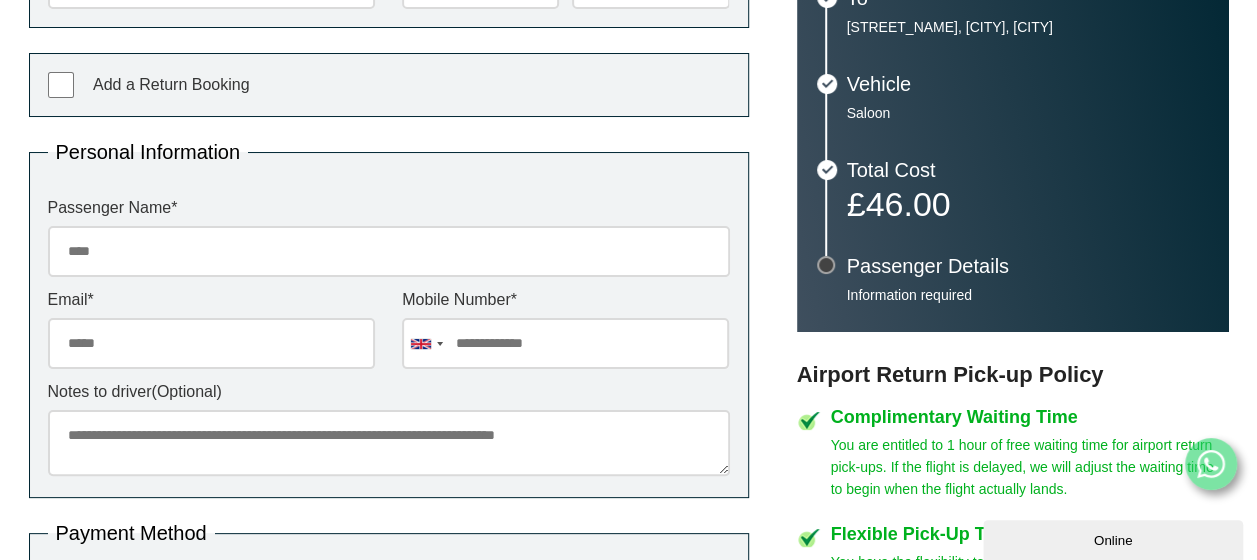 type on "**********" 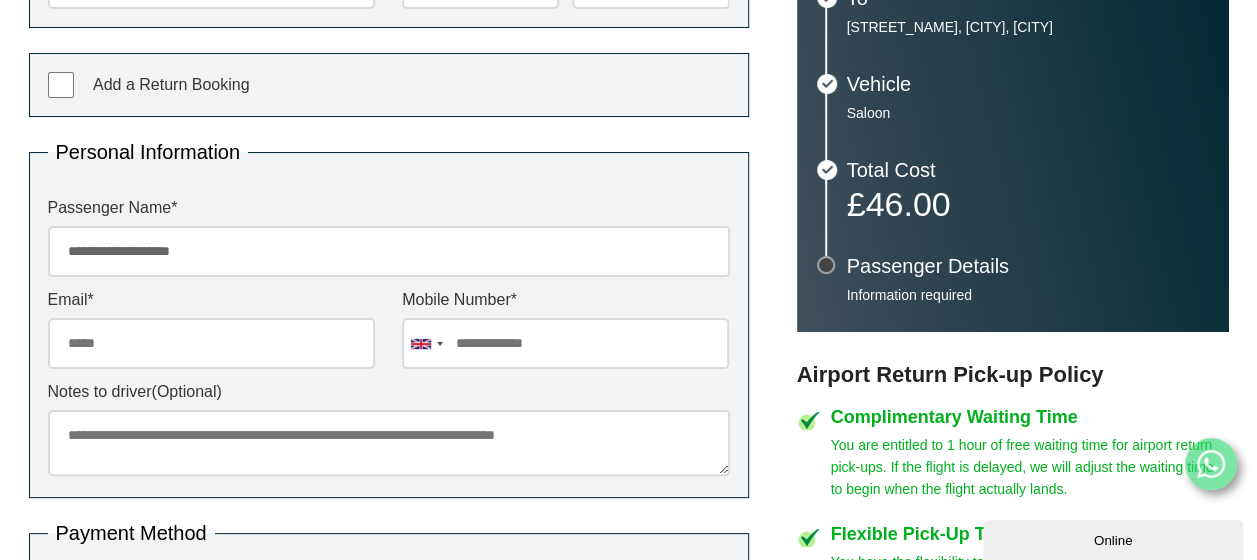 type on "**********" 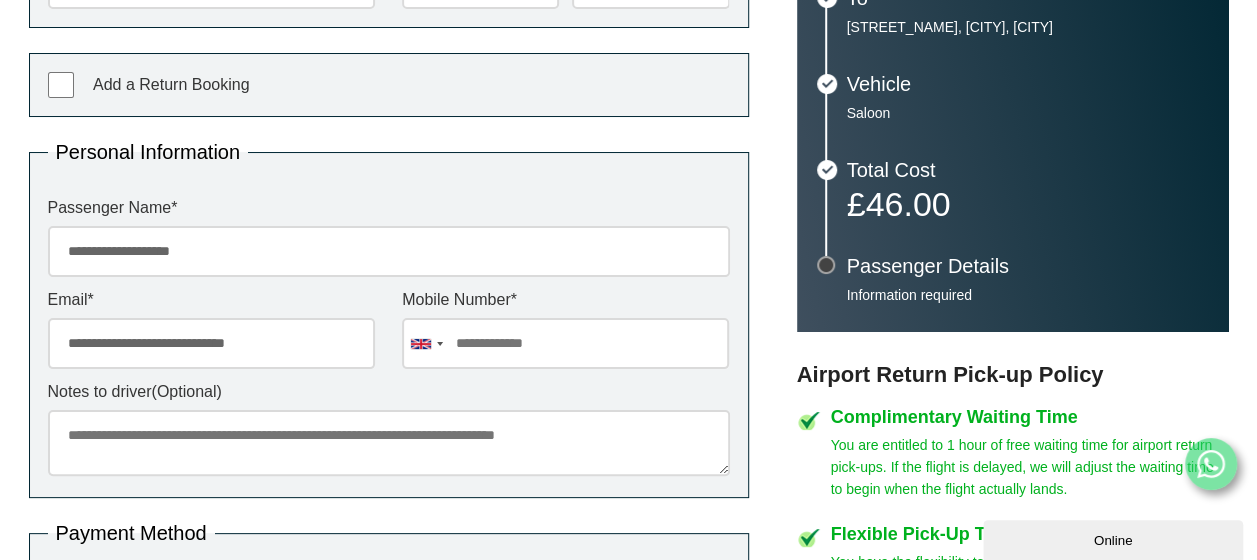 type on "**********" 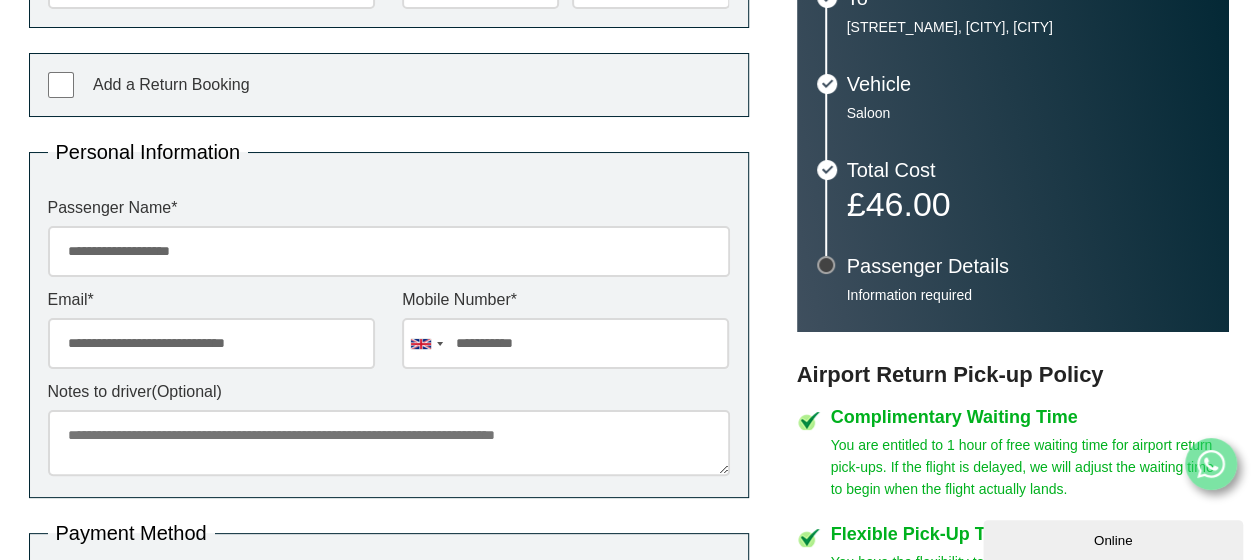 type on "**********" 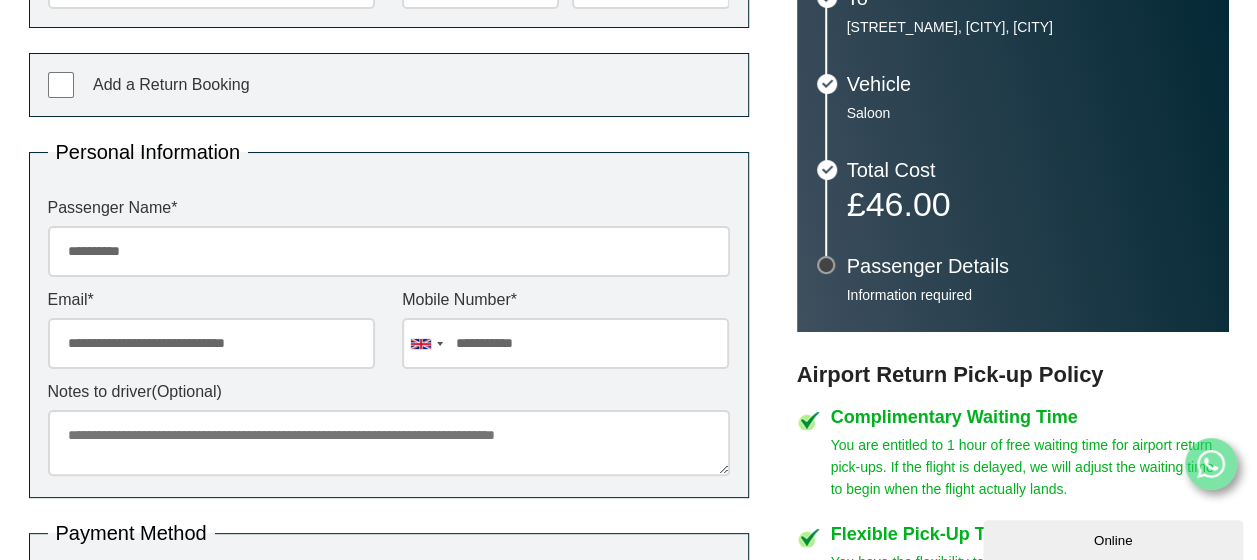 click on "Notes to driver  (Optional)" at bounding box center (389, 443) 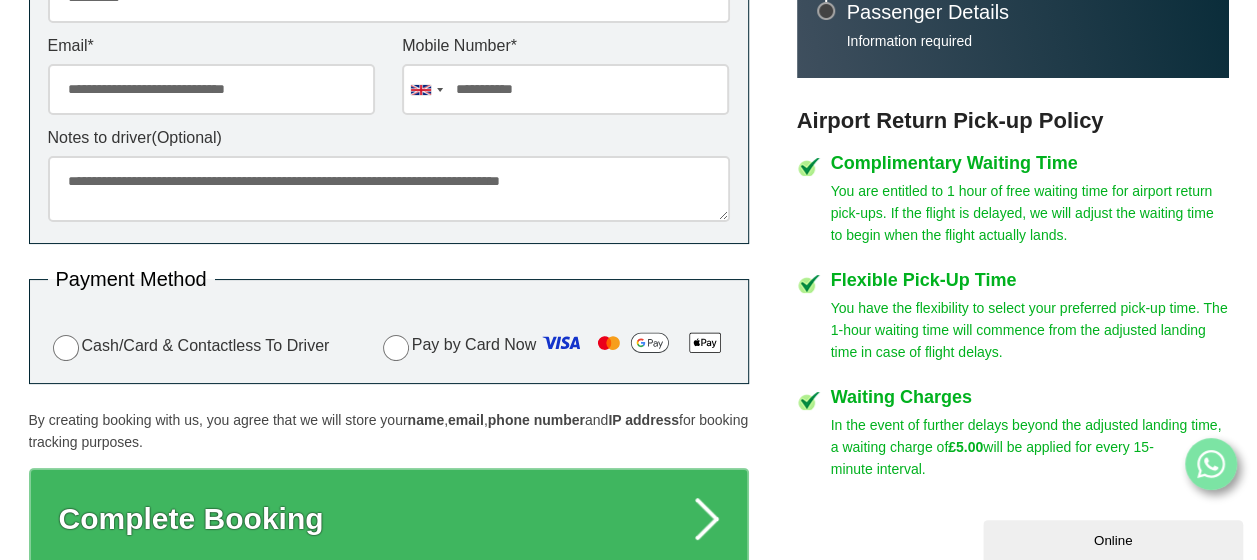 scroll, scrollTop: 800, scrollLeft: 0, axis: vertical 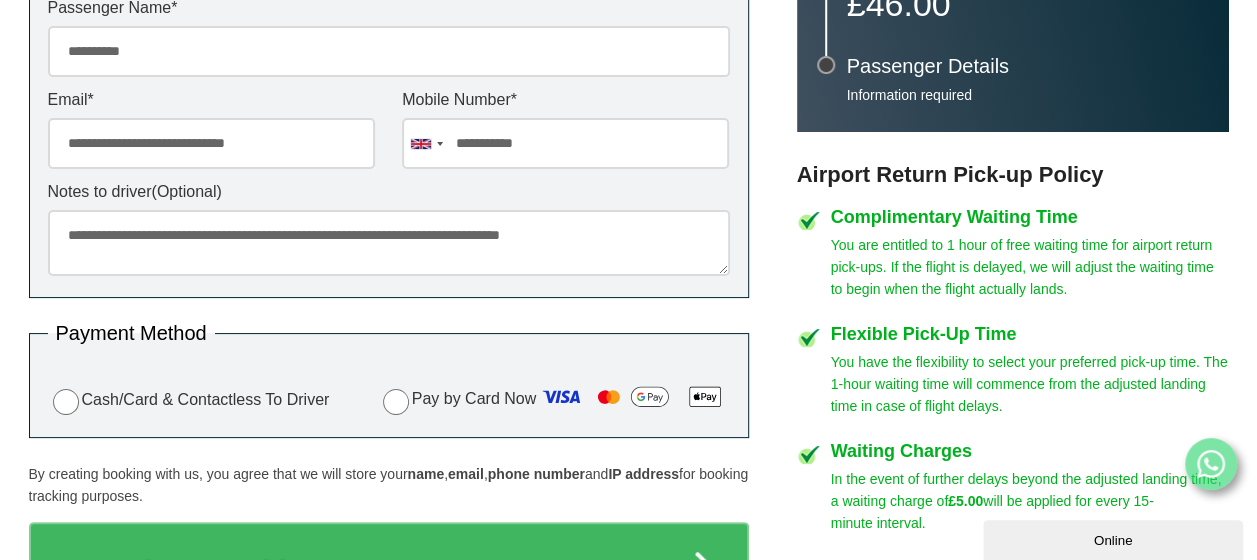 click on "**********" at bounding box center [389, 243] 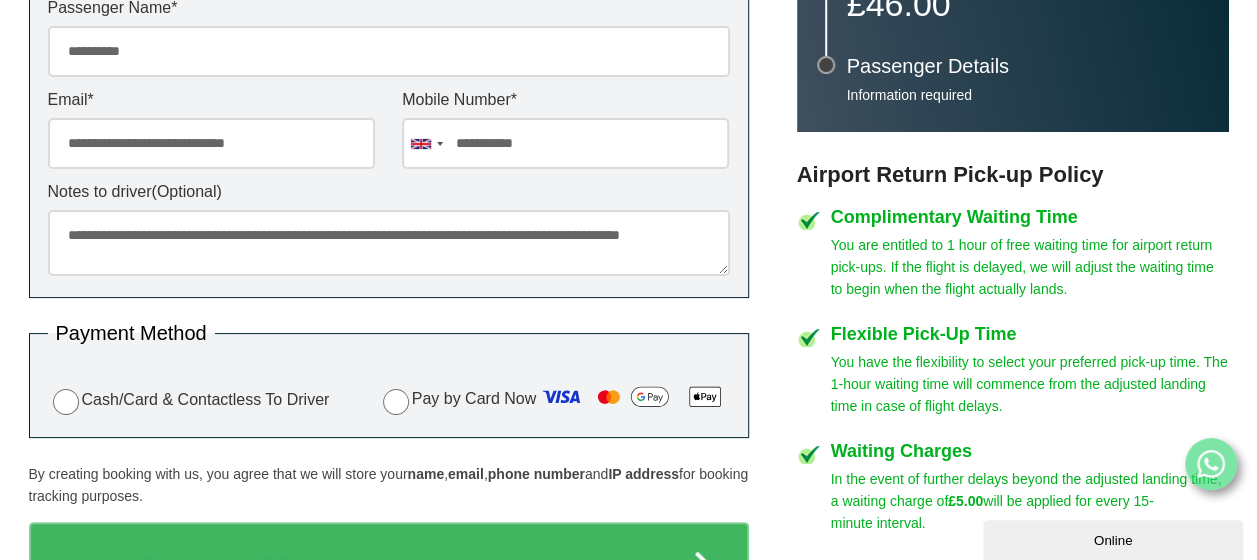 click on "**********" at bounding box center (389, 243) 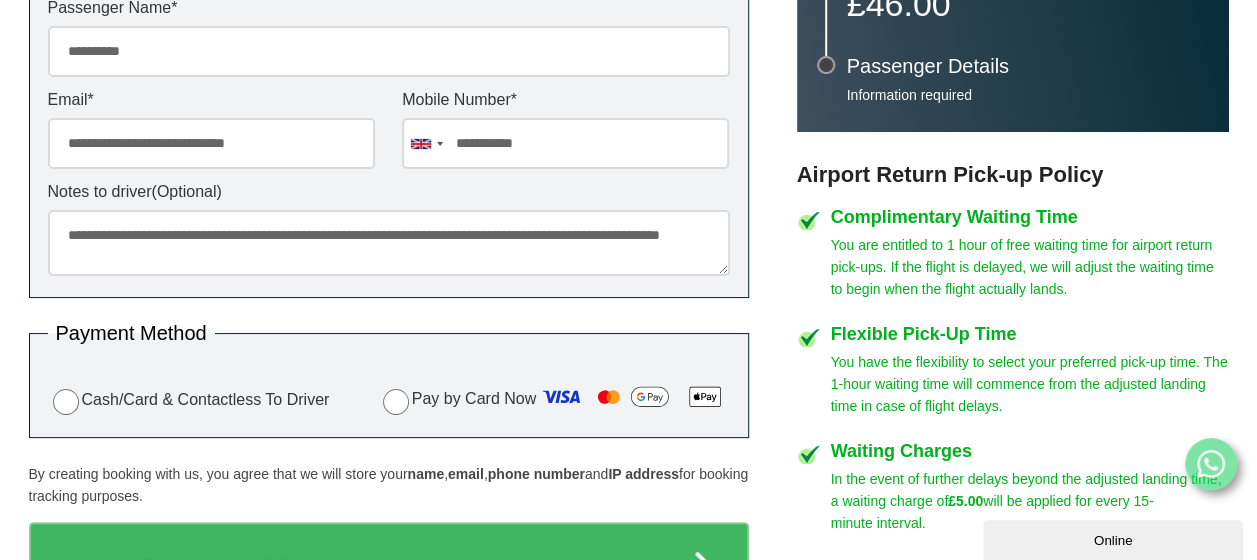 click on "**********" at bounding box center (389, 243) 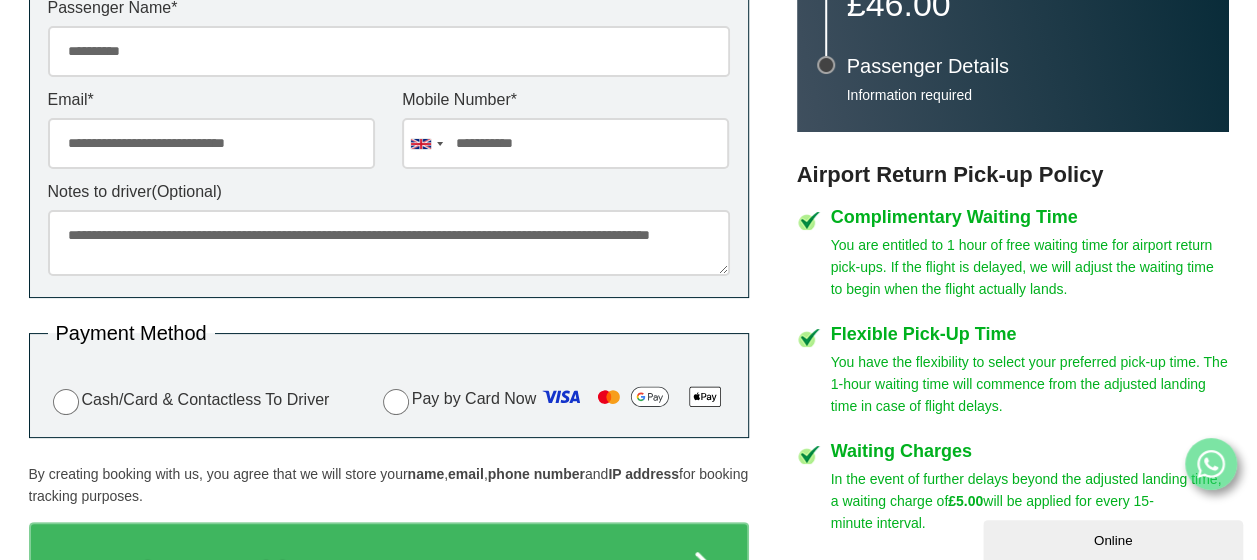 scroll, scrollTop: 900, scrollLeft: 0, axis: vertical 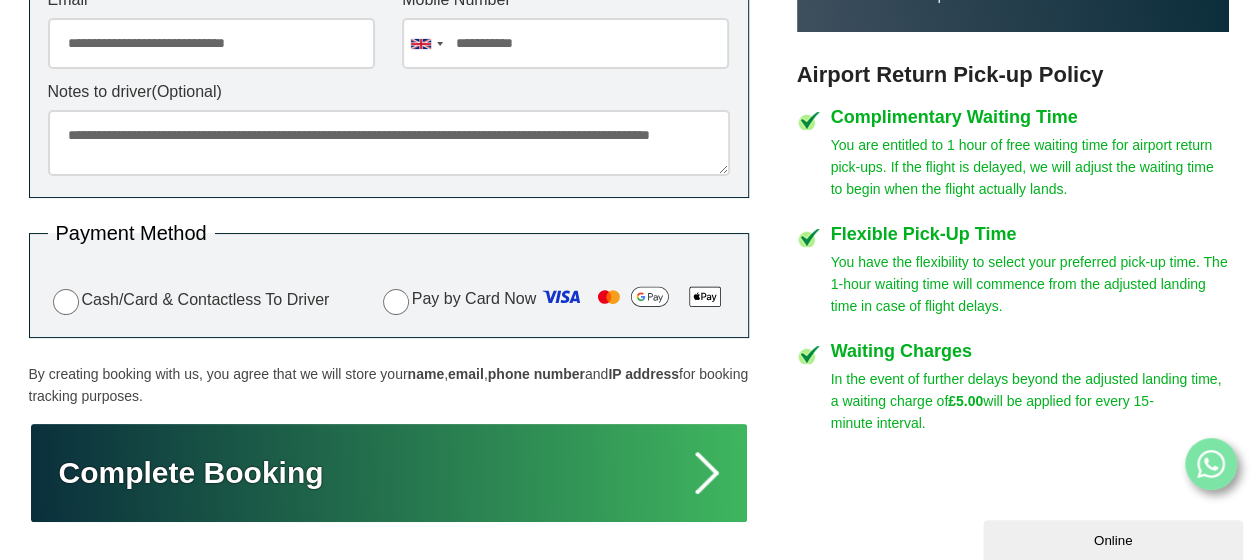 type on "**********" 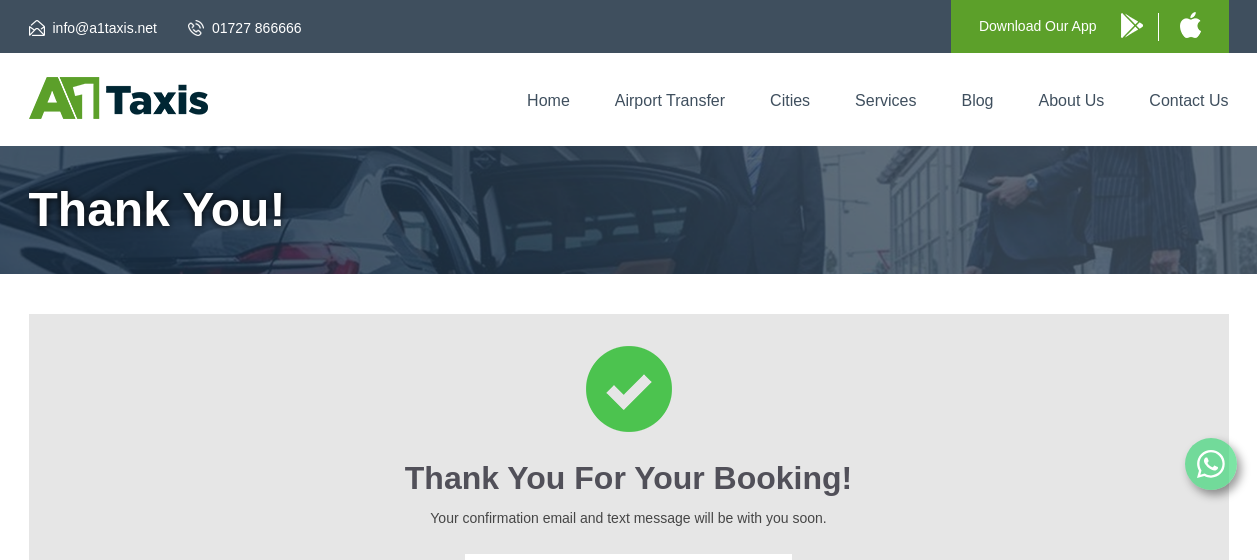 scroll, scrollTop: 0, scrollLeft: 0, axis: both 